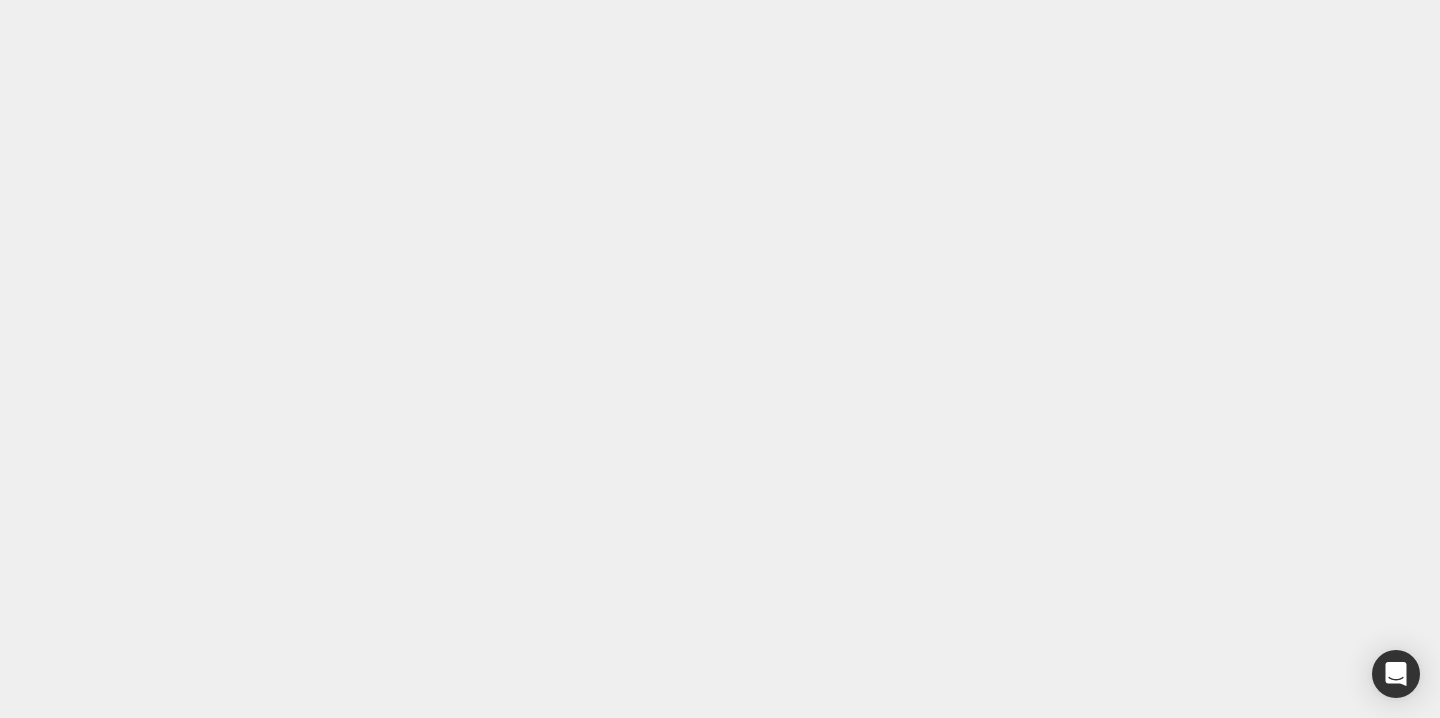 scroll, scrollTop: 0, scrollLeft: 0, axis: both 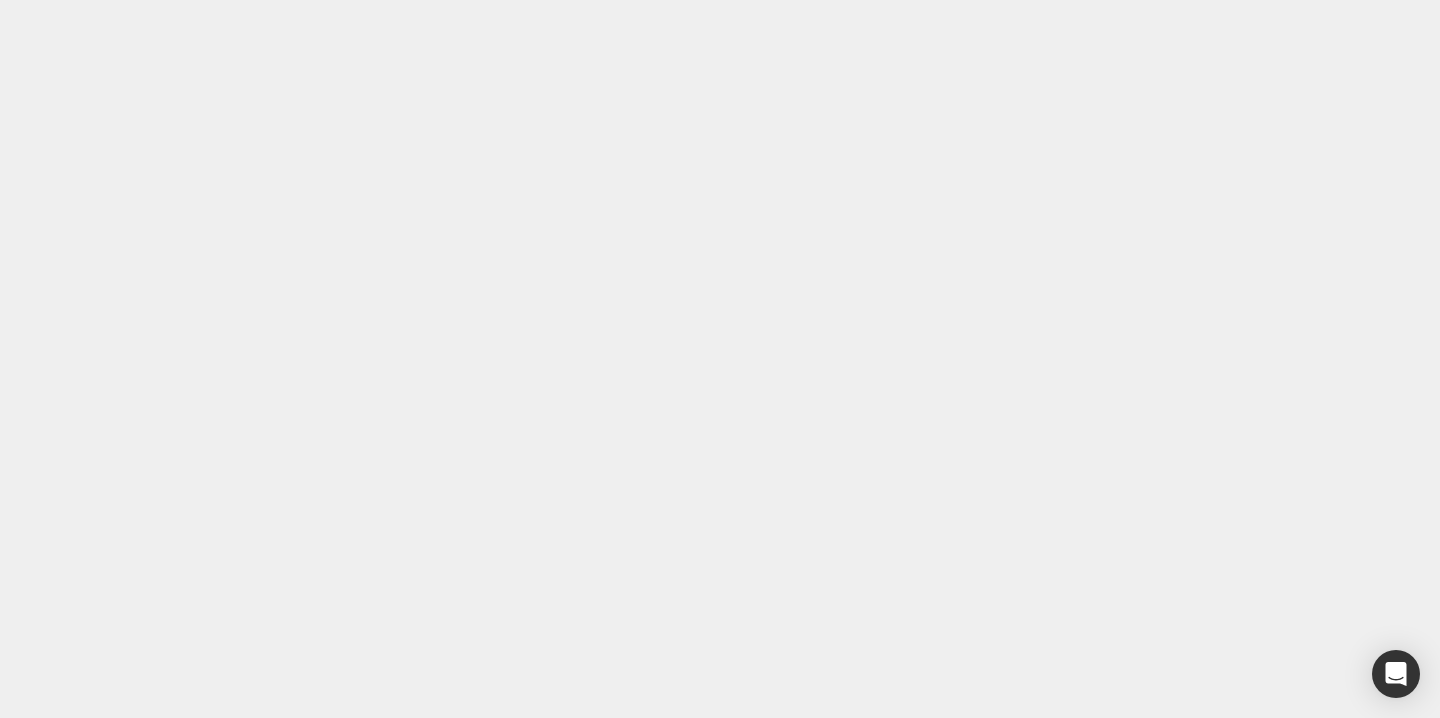type on "https://cdn.shopify.com/s/files/1/0758/1601/0010/files/woman1_3000x3000.png?v=1752334554" 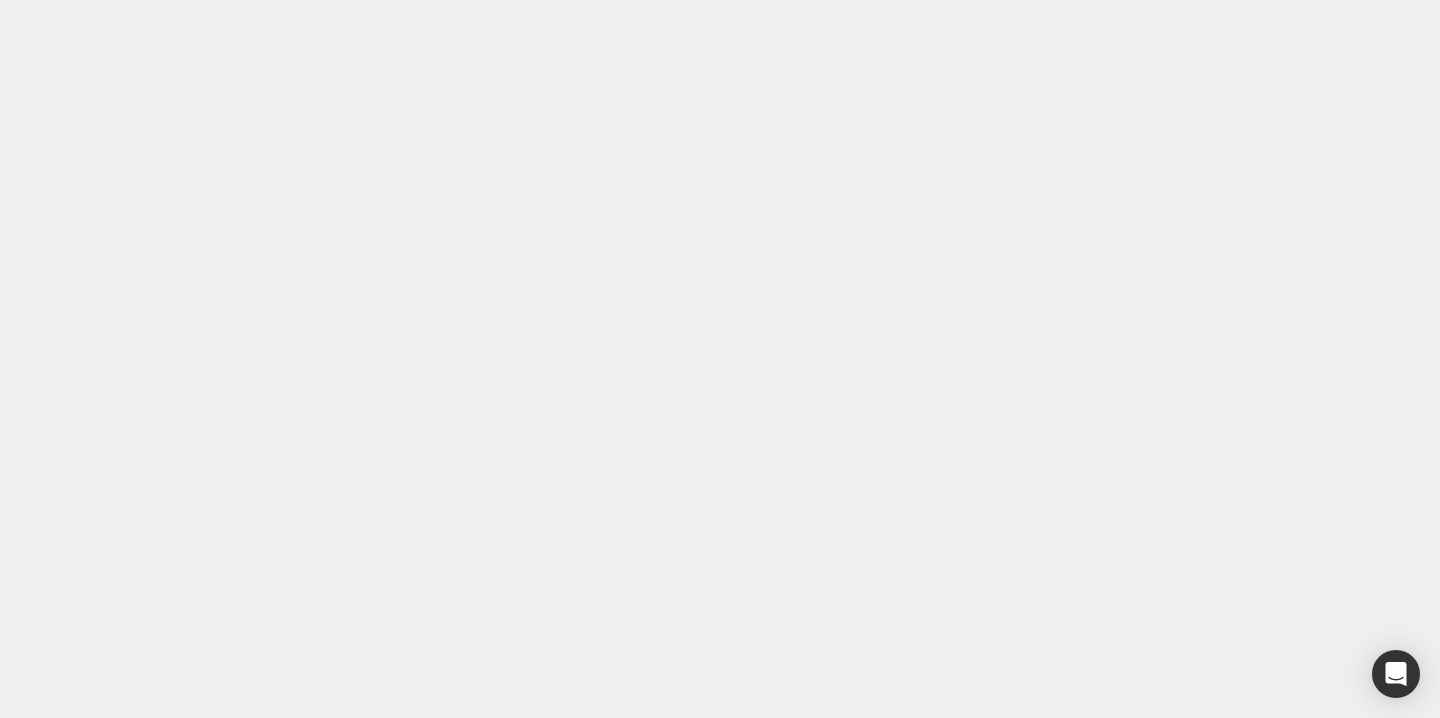 click on "Accordion  You are previewing how the   will restyle your page. You can not edit Elements in Preset Preview Mode.  Landing Pages [Below Zero] Library Desktop Desktop Laptop Tablet Mobile Save Preview Publish Scheduled View Live Page View with current Template Save Template to Library Schedule Publish  Optimize  Publish Settings Shortcuts  Your page can’t be published   You've reached the maximum number of published pages on your plan  (0/0).  You need to upgrade your plan or unpublish all your pages to get 1 publish slot.   Unpublish pages   Upgrade plan  Elements Global Style Base Row  rows, columns, layouts, div Heading  headings, titles, h1,h2,h3,h4,h5,h6 Text Block  texts, paragraphs, contents, blocks Image  images, photos, alts, uploads Icon  icons, symbols Button  button, call to action, cta Separator  separators, dividers, horizontal lines Liquid  liquid, custom code, html, javascript, css, reviews, apps, applications, embeded, iframe Banner Parallax  Hero Banner  Stack Tabs  Carousel  Pricing  List" at bounding box center [720, 9335] 